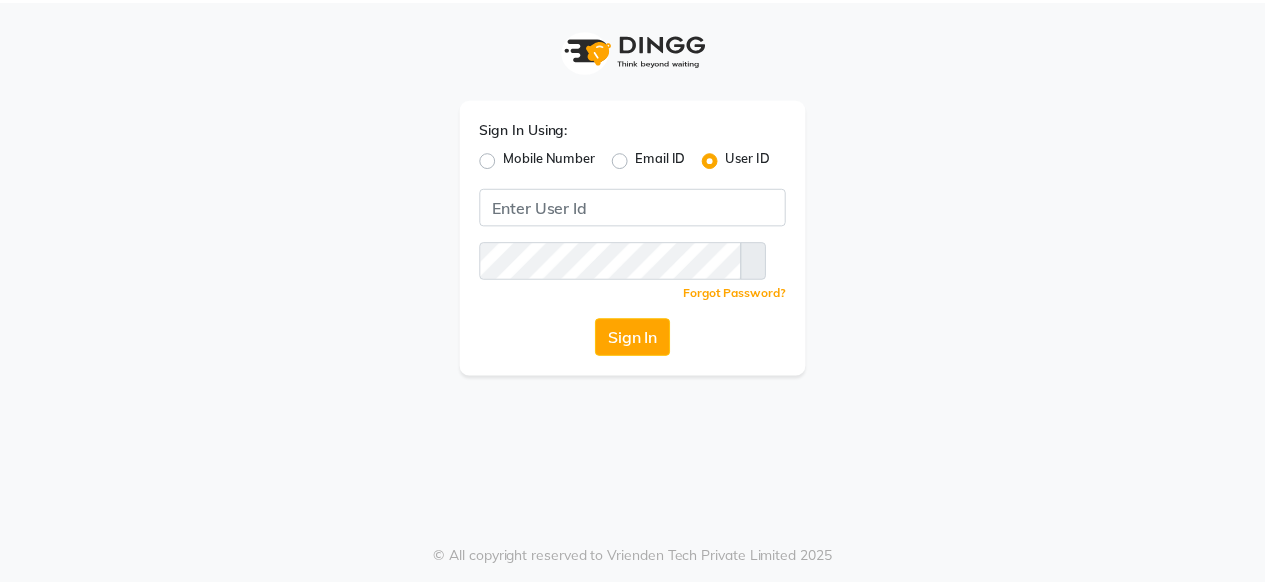 scroll, scrollTop: 0, scrollLeft: 0, axis: both 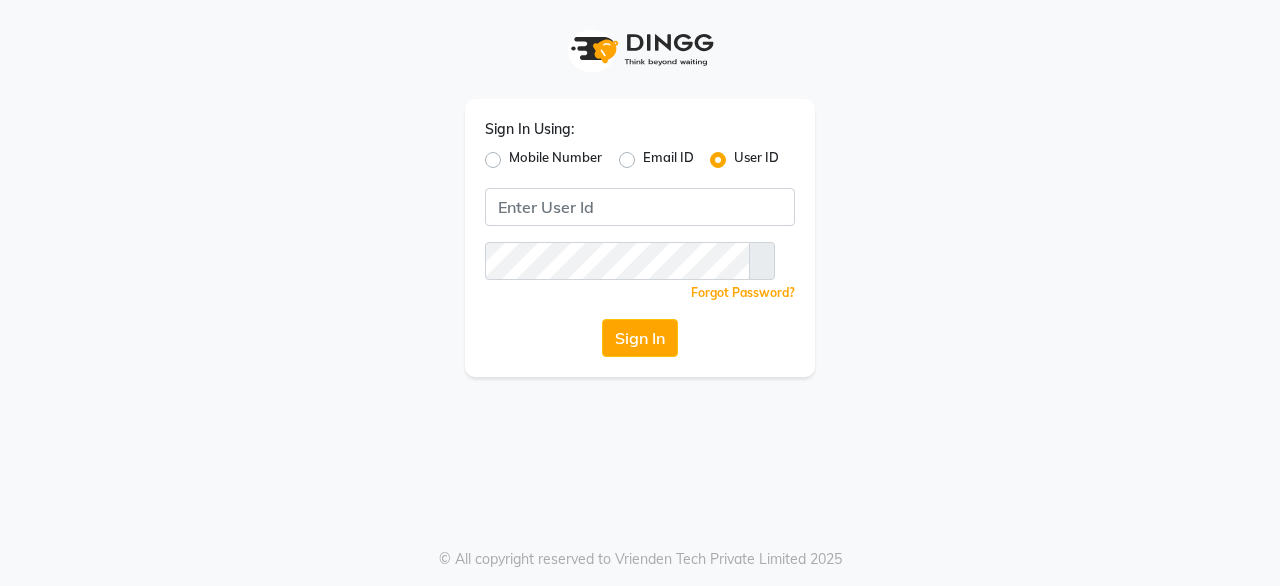click on "Mobile Number" at bounding box center (555, 160) 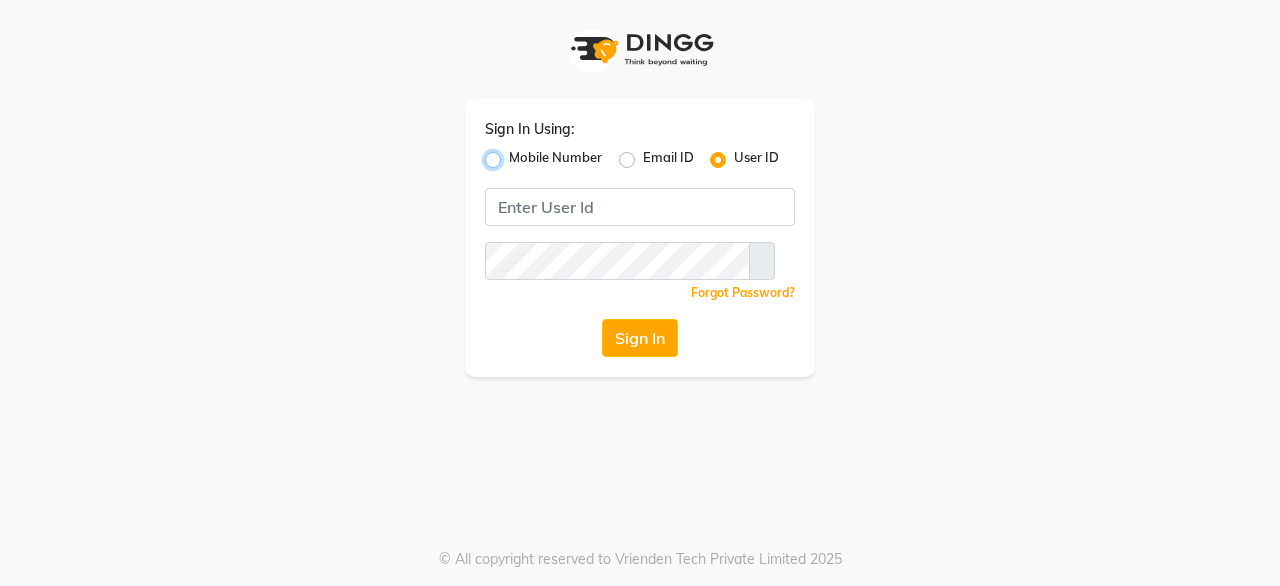 click on "Mobile Number" at bounding box center (515, 154) 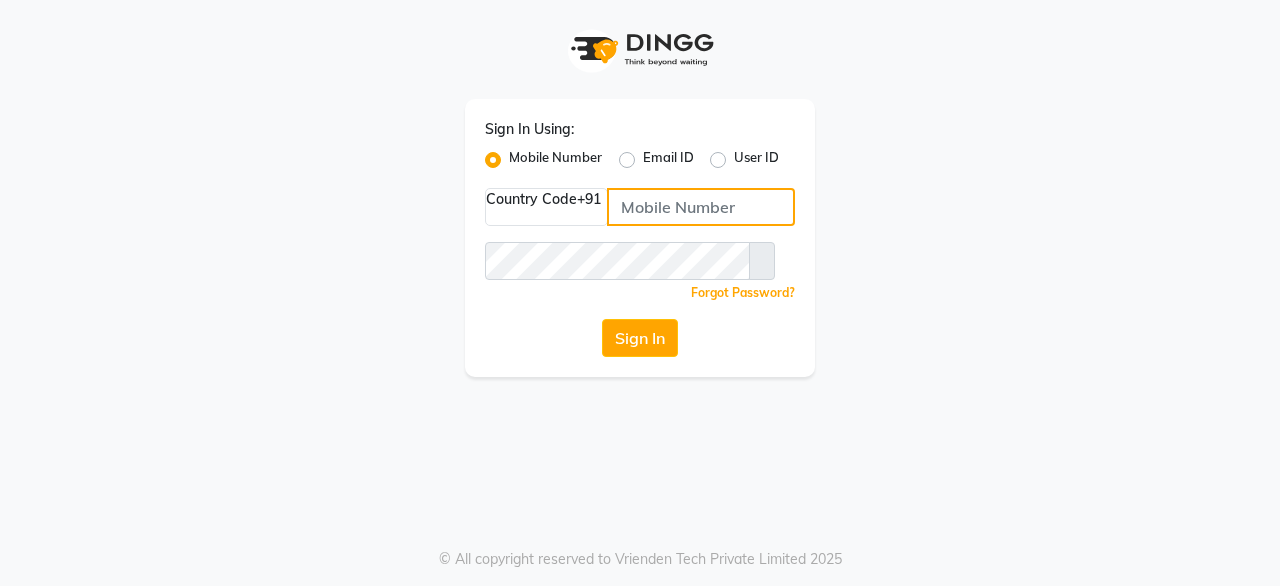 click at bounding box center (701, 207) 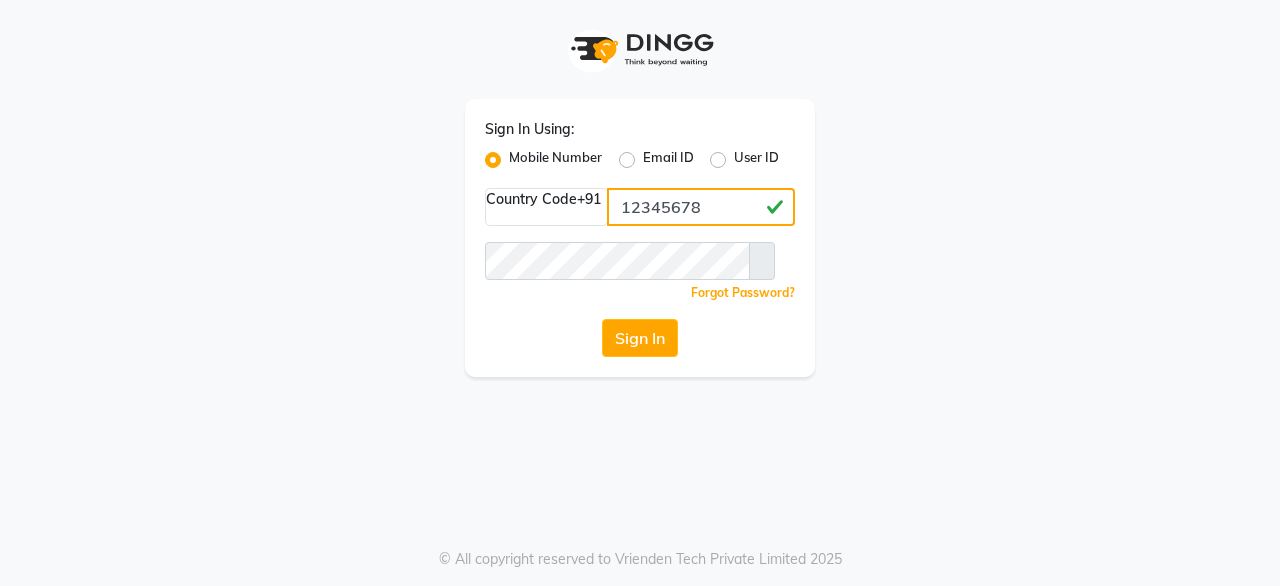 type on "12345678" 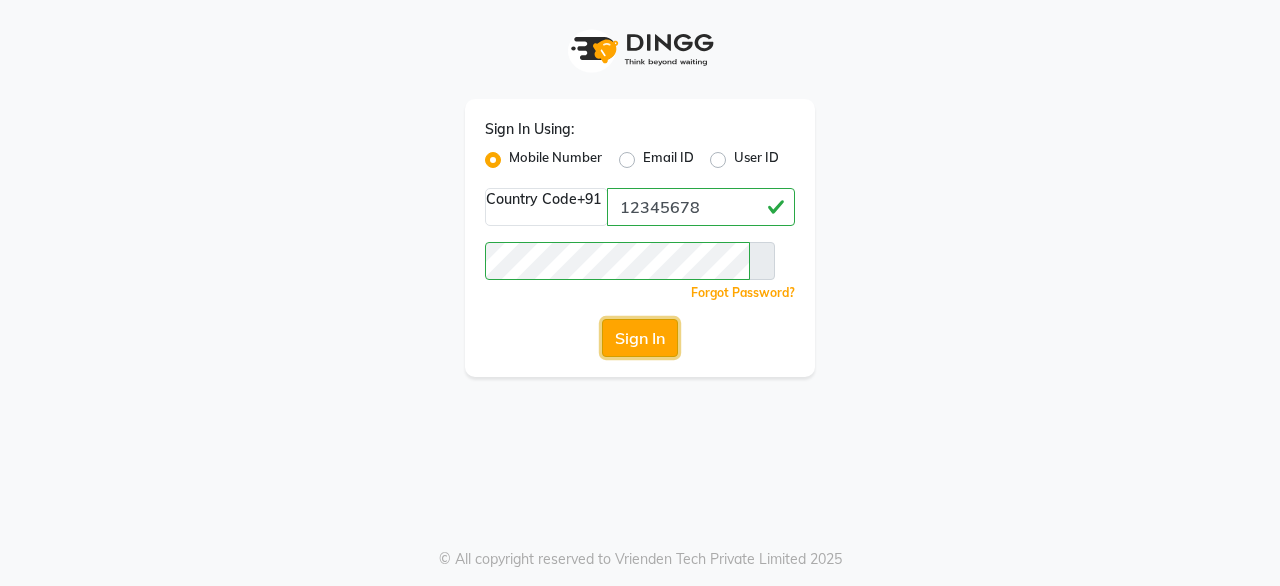 click on "Sign In" at bounding box center (640, 338) 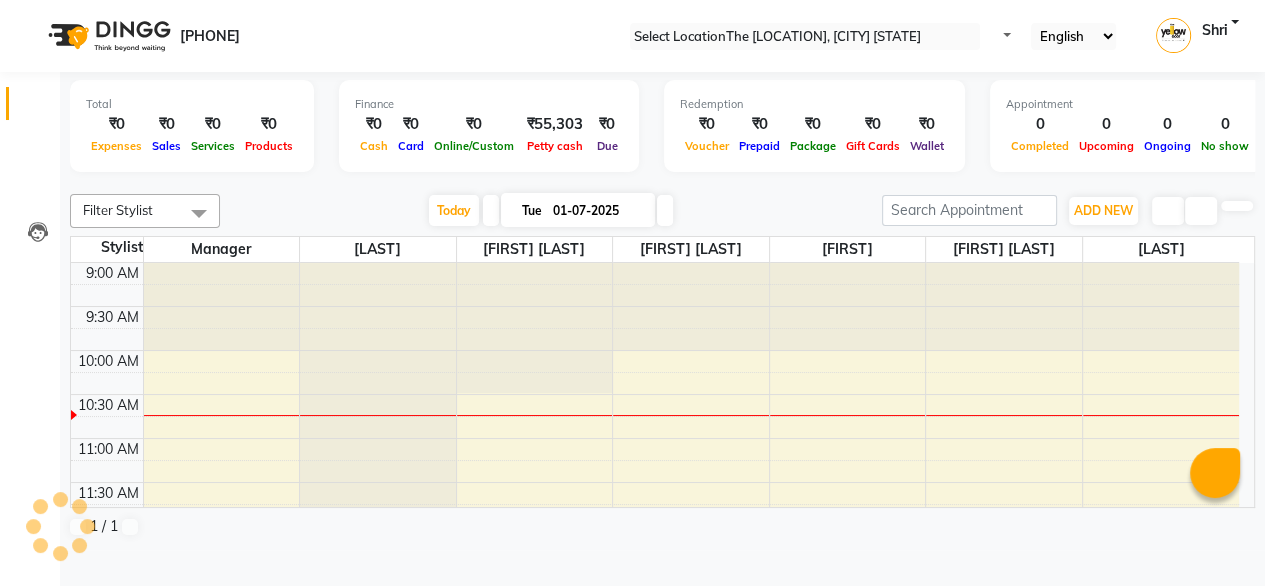 scroll, scrollTop: 0, scrollLeft: 0, axis: both 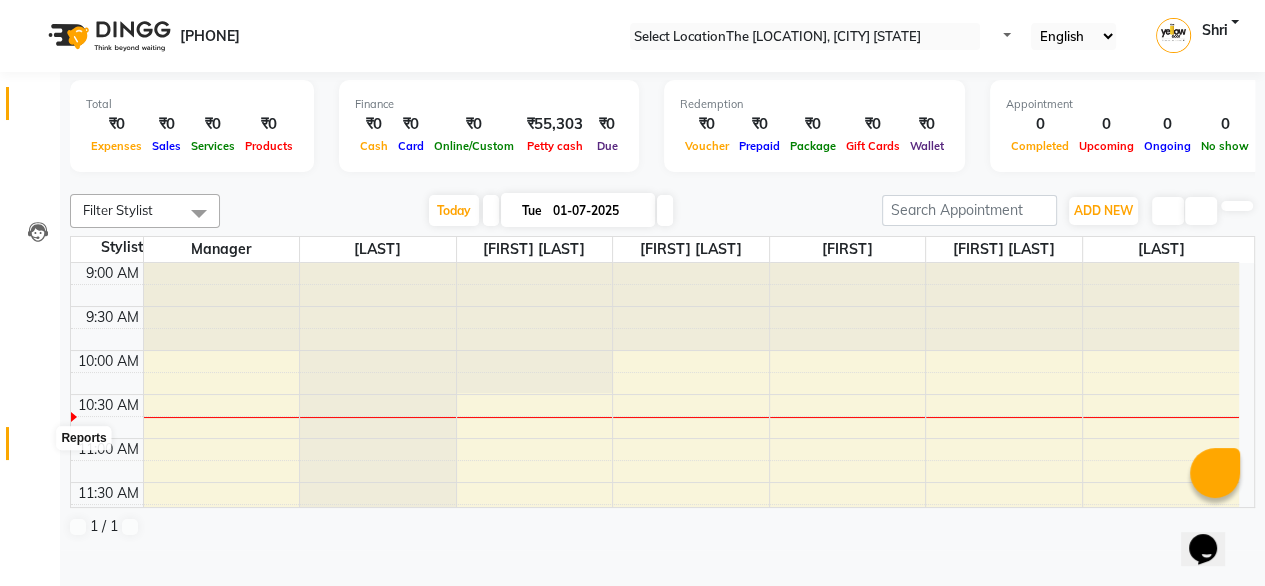 click at bounding box center [38, 448] 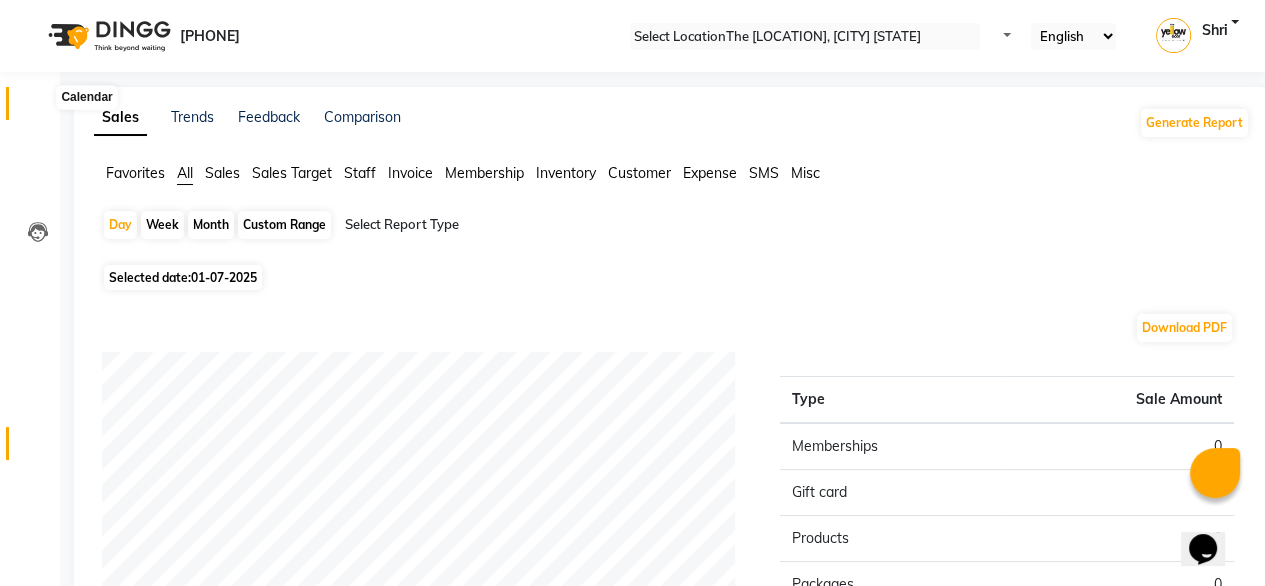 click at bounding box center (37, 108) 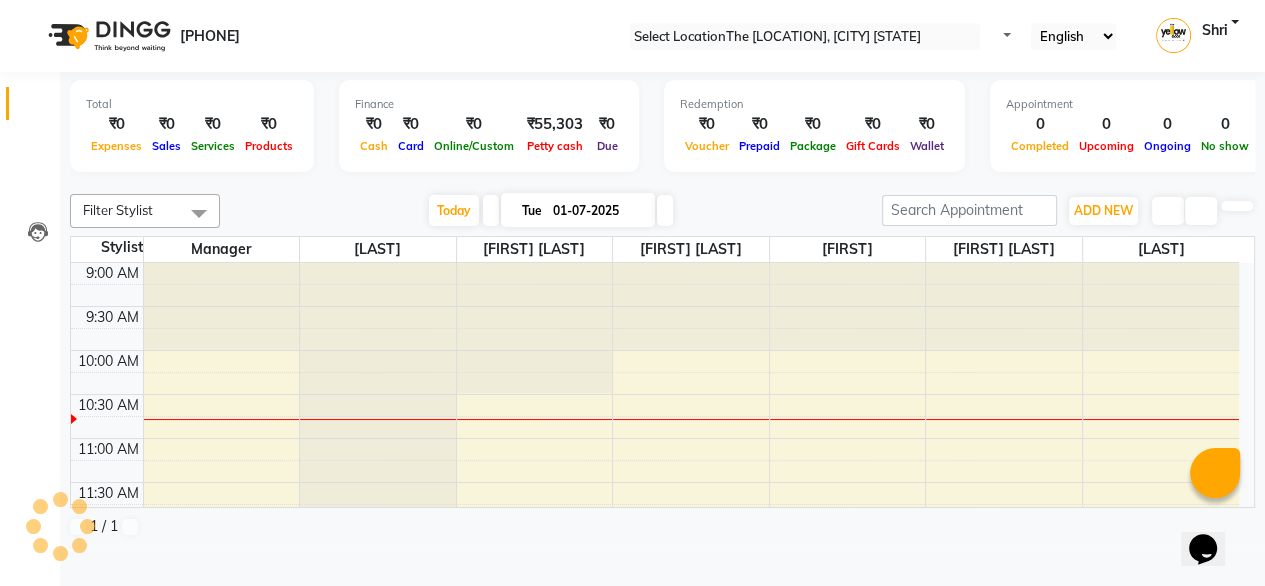 scroll, scrollTop: 0, scrollLeft: 0, axis: both 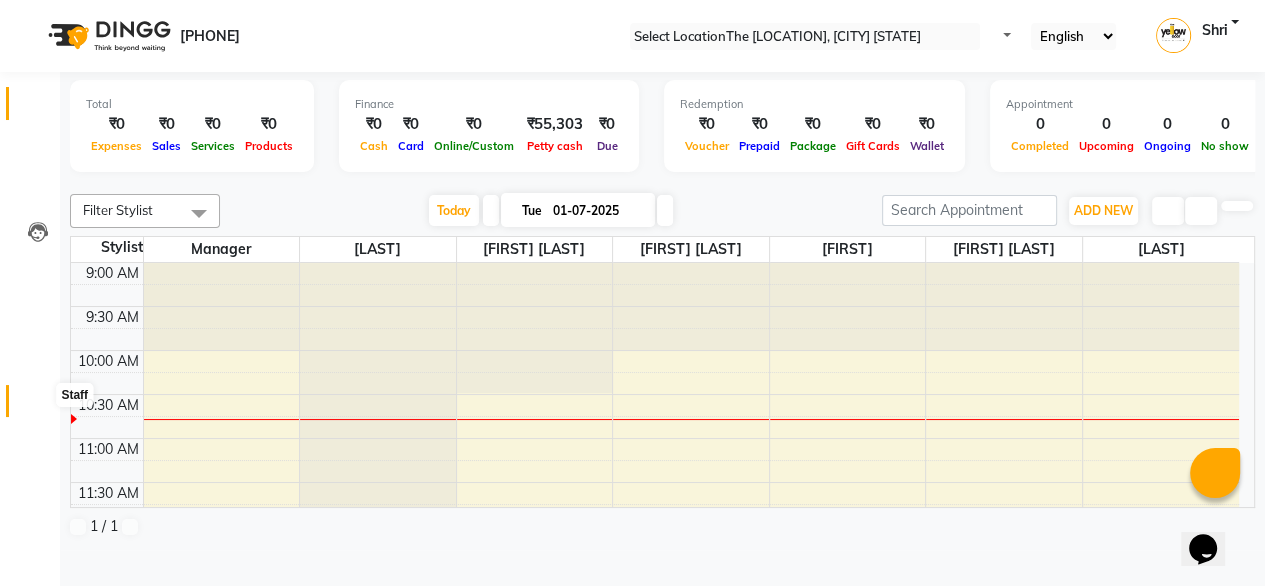 click at bounding box center [37, 406] 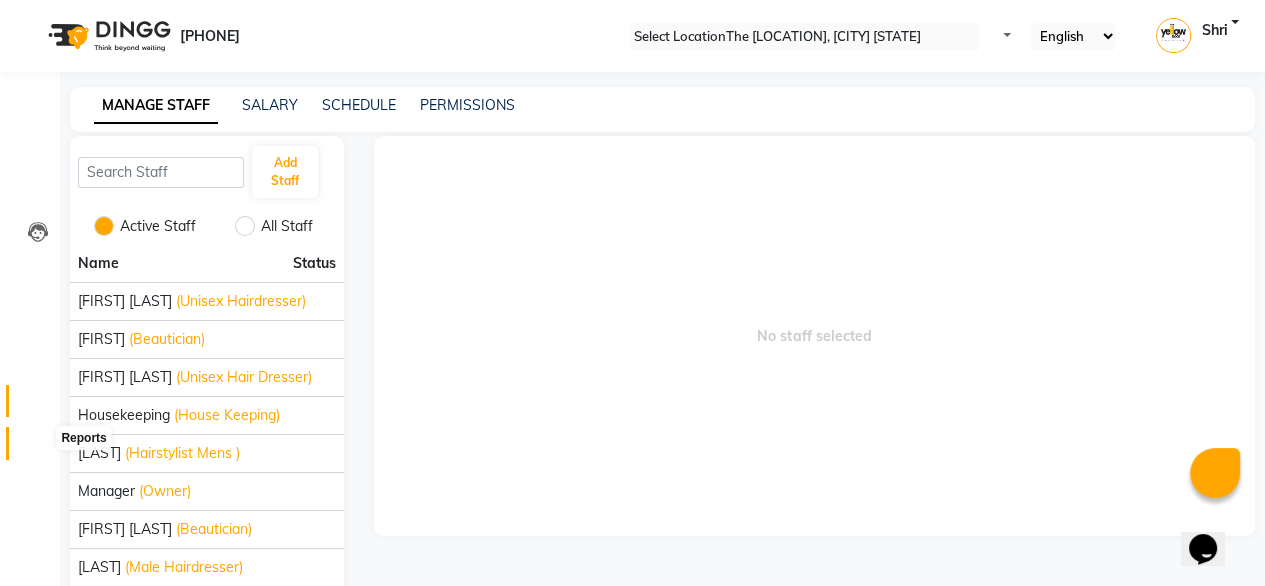 click at bounding box center [38, 448] 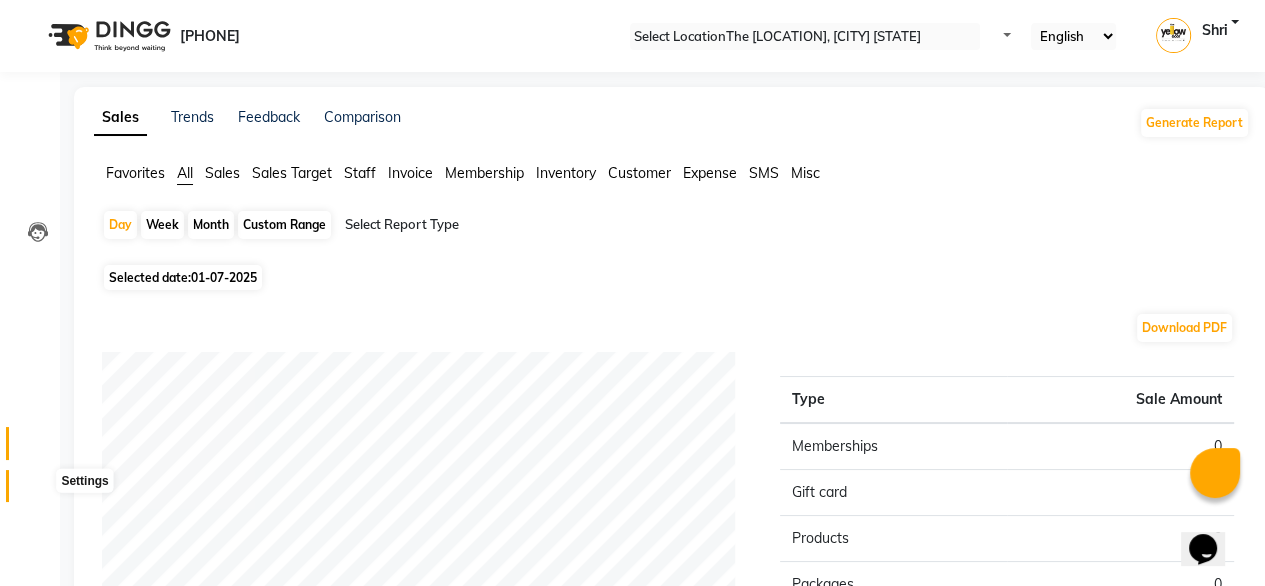 click at bounding box center (38, 491) 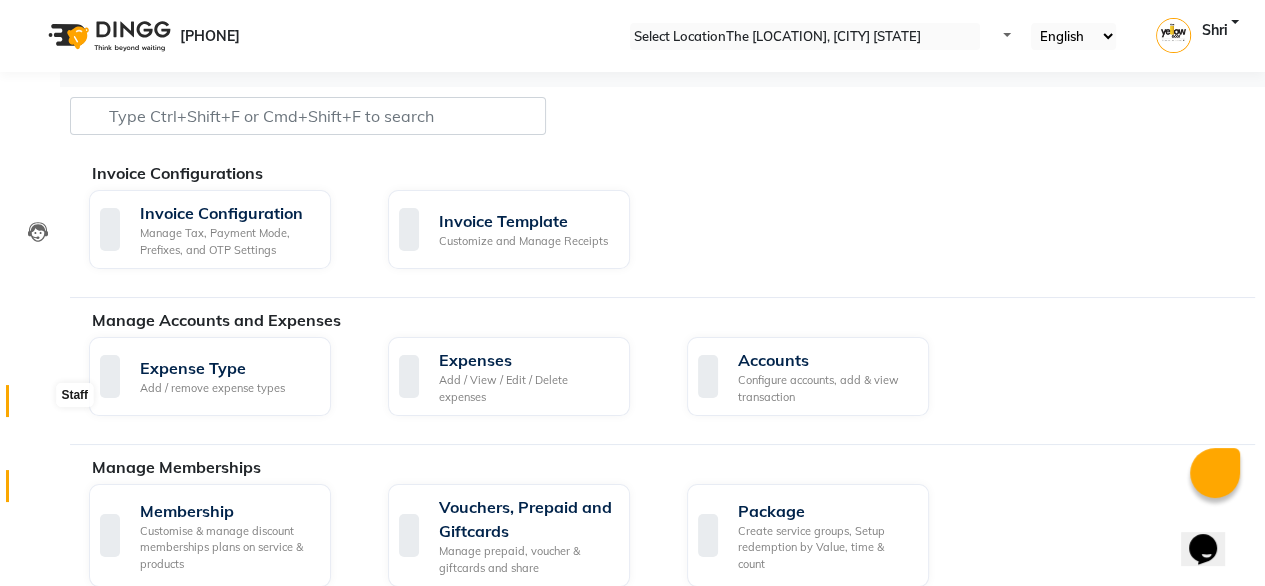 click at bounding box center [37, 406] 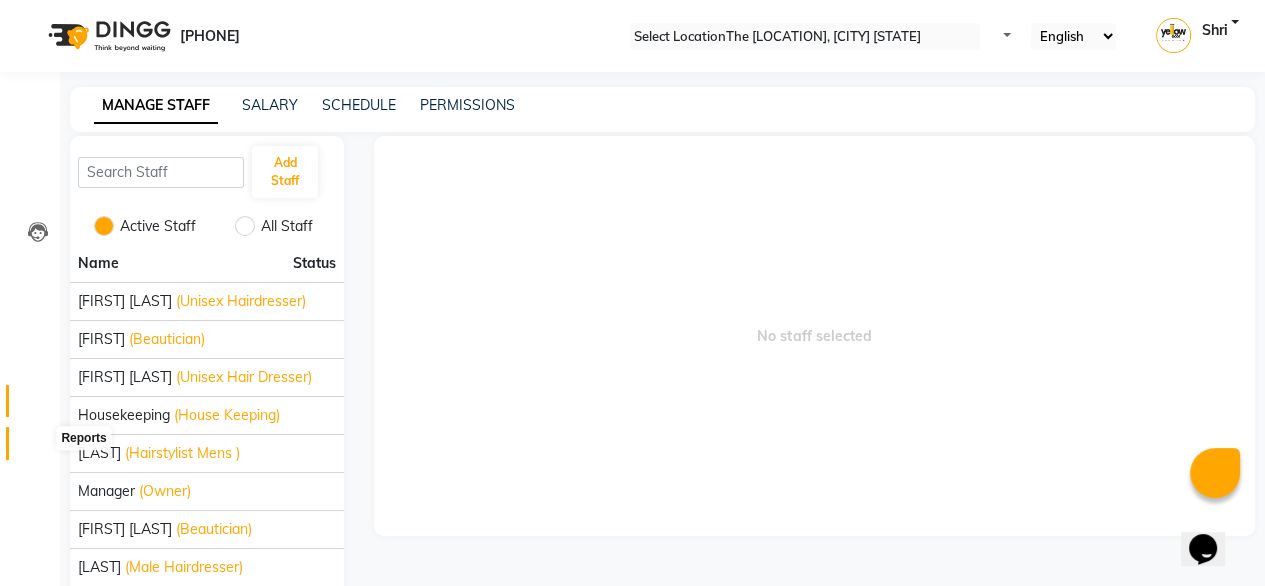 click at bounding box center (38, 448) 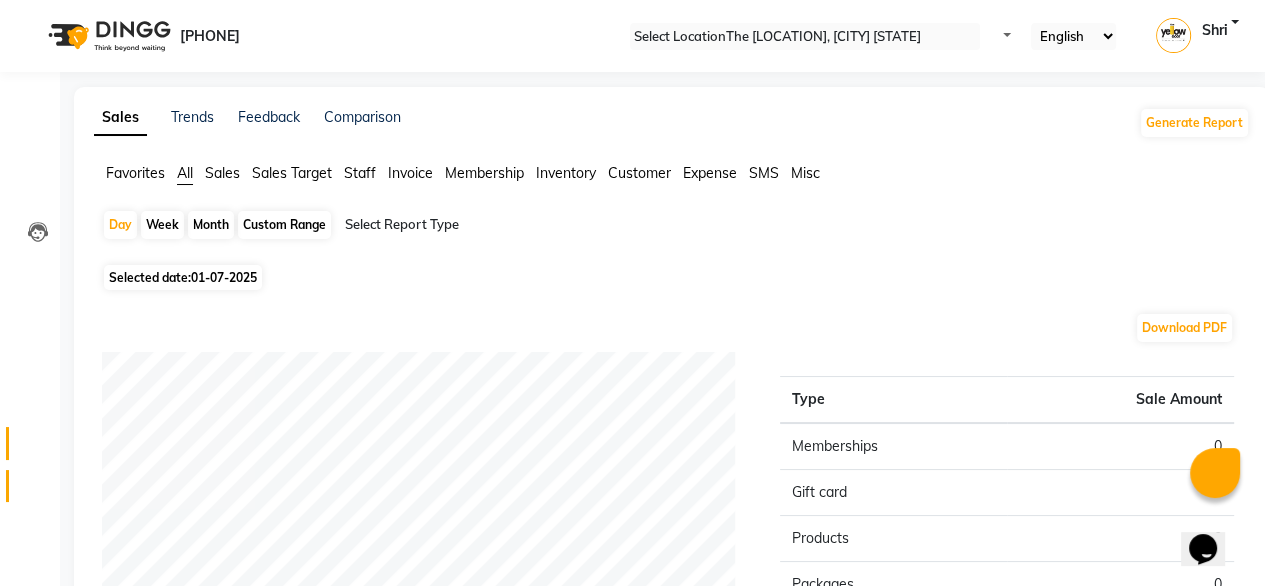 click on "Settings" at bounding box center (30, 486) 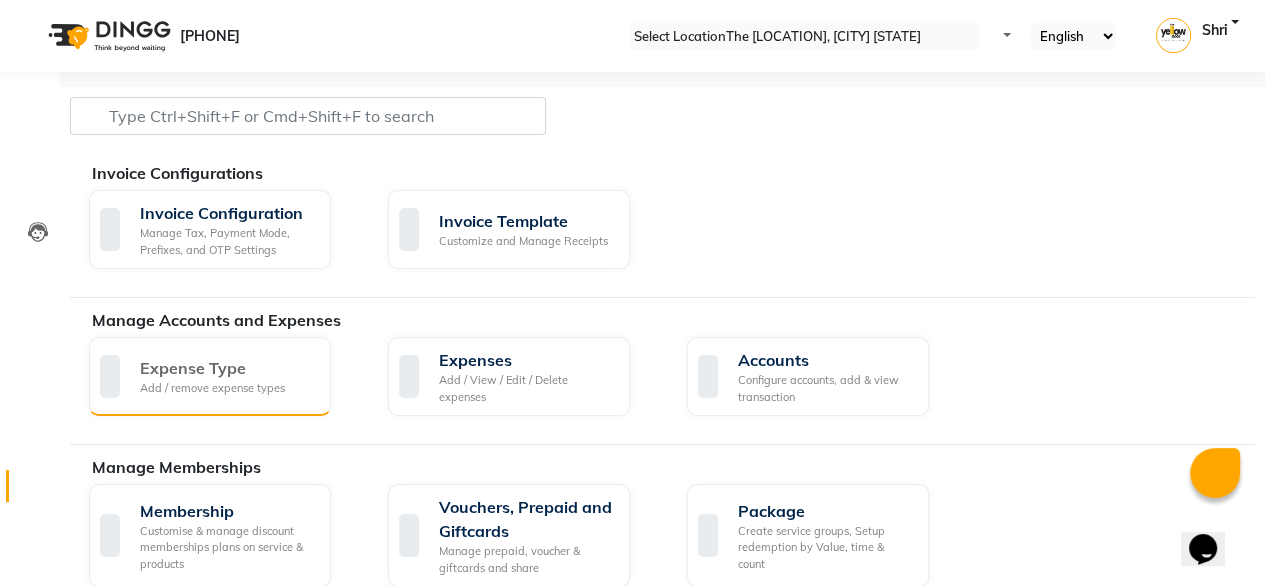 click at bounding box center [110, 376] 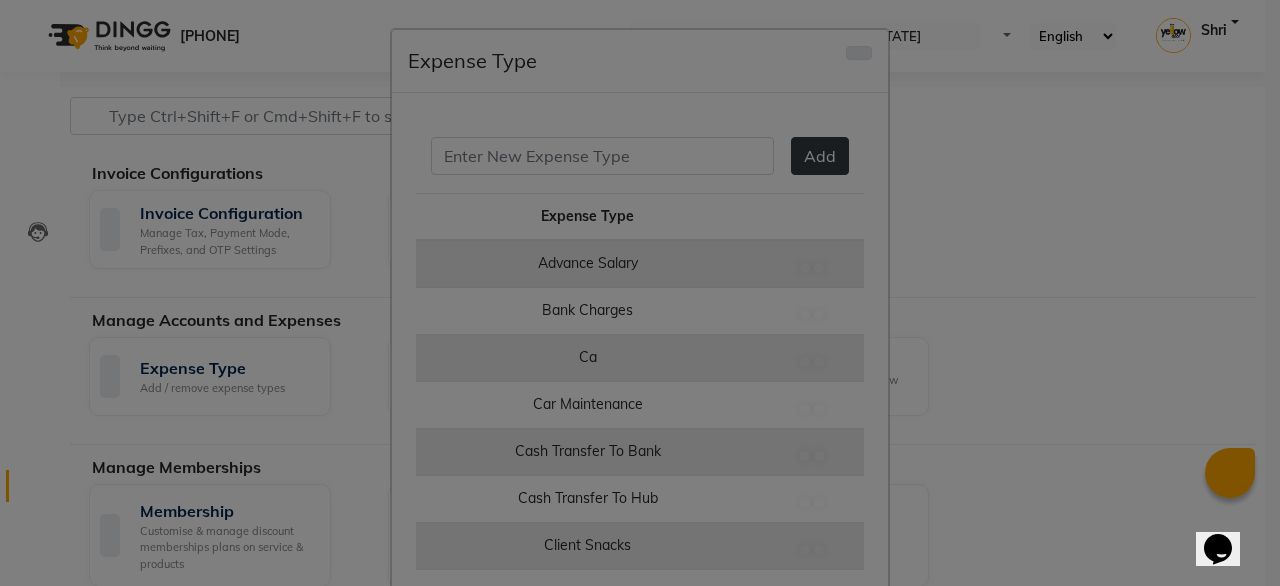 click at bounding box center [859, 53] 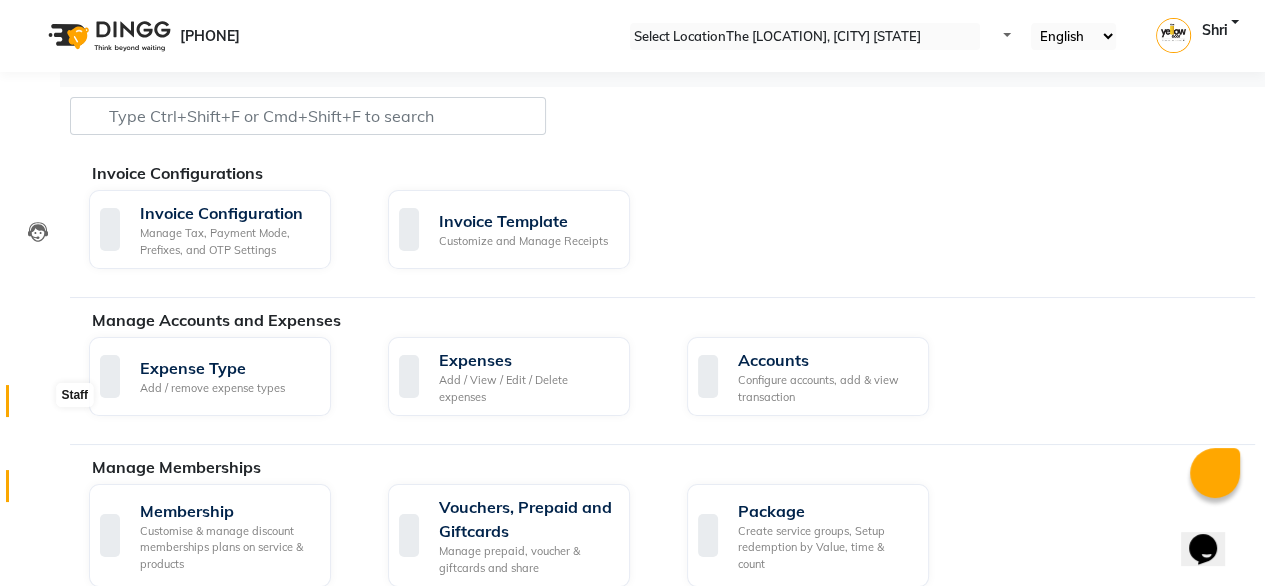 click at bounding box center [38, 406] 